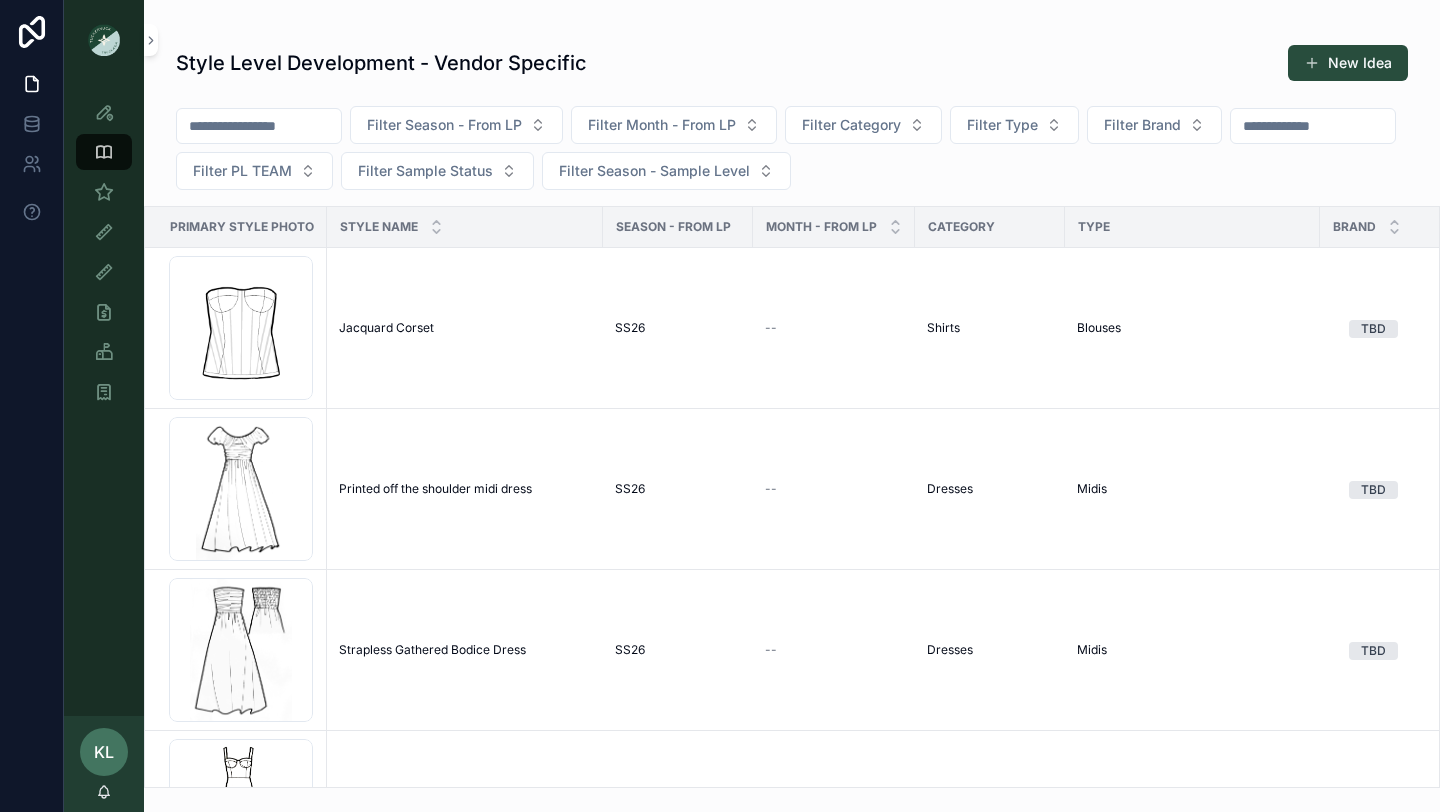 scroll, scrollTop: 0, scrollLeft: 0, axis: both 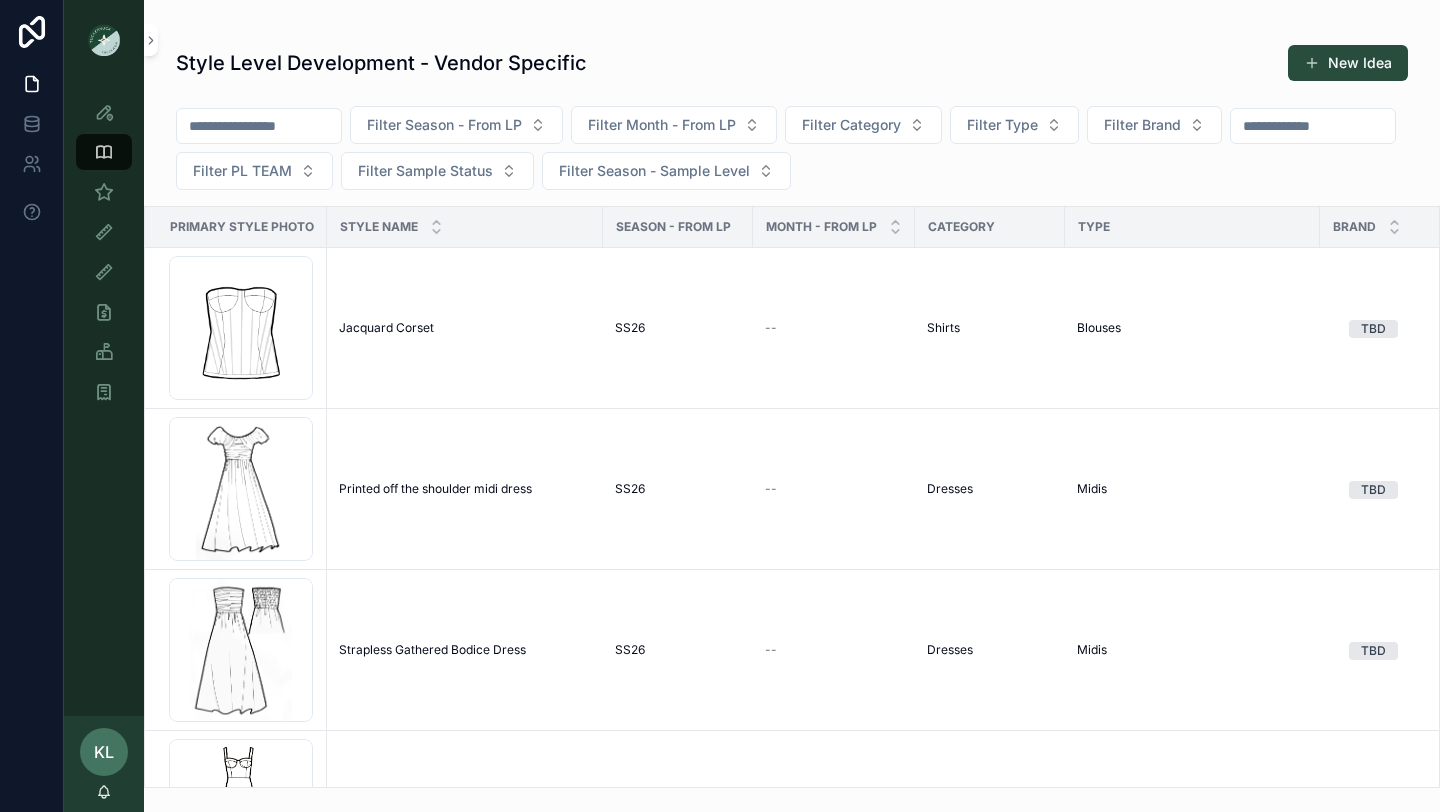 click at bounding box center [32, 406] 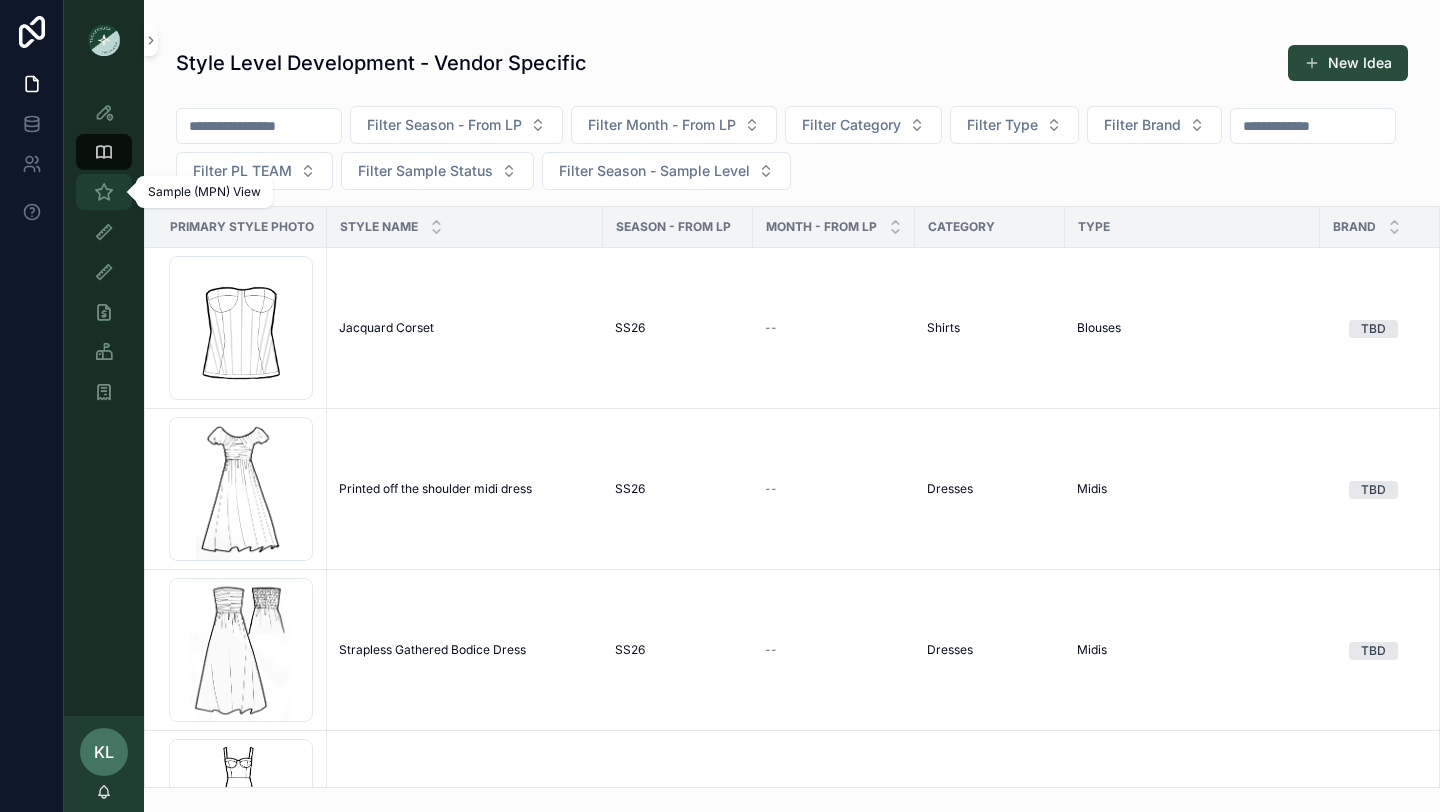 click at bounding box center [104, 192] 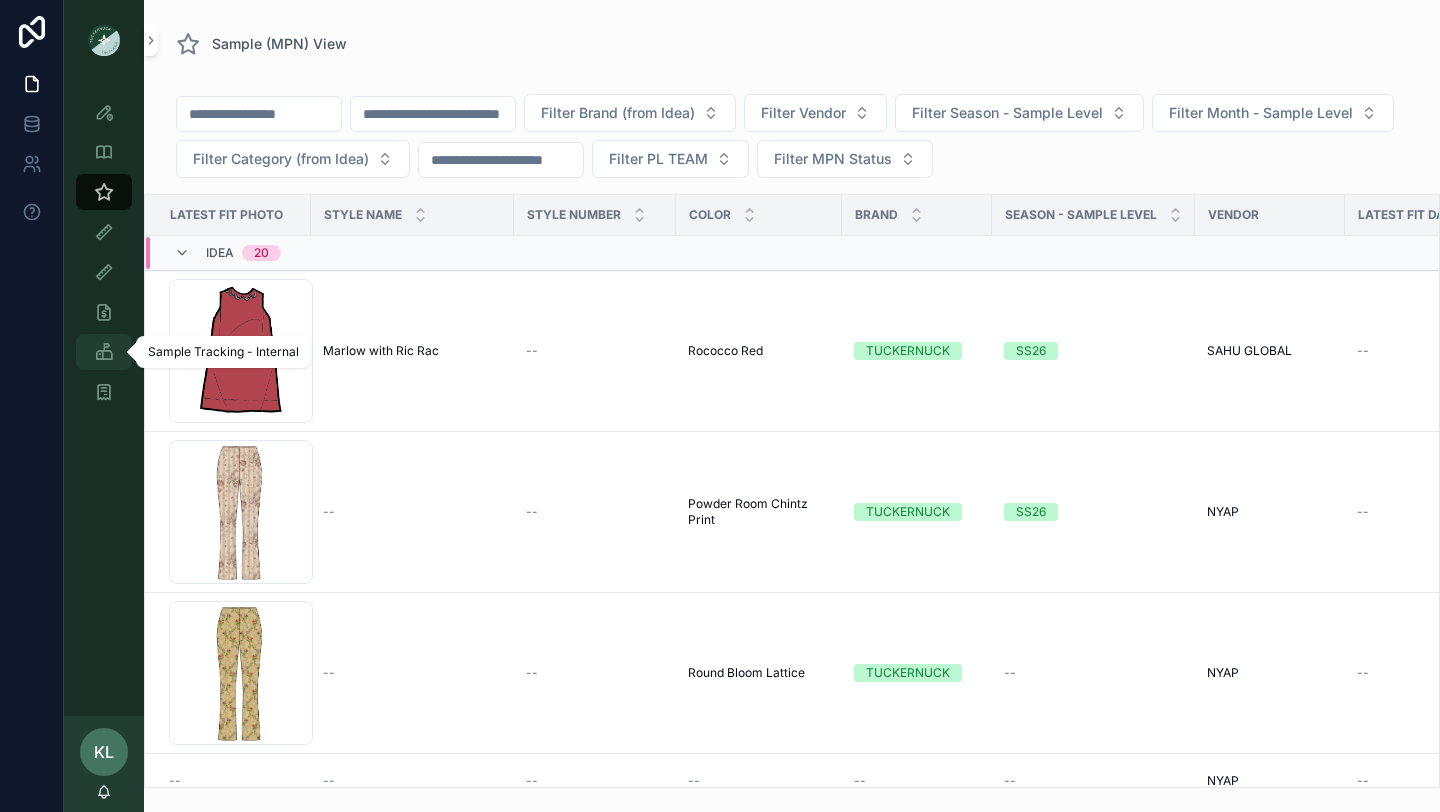 click at bounding box center (104, 352) 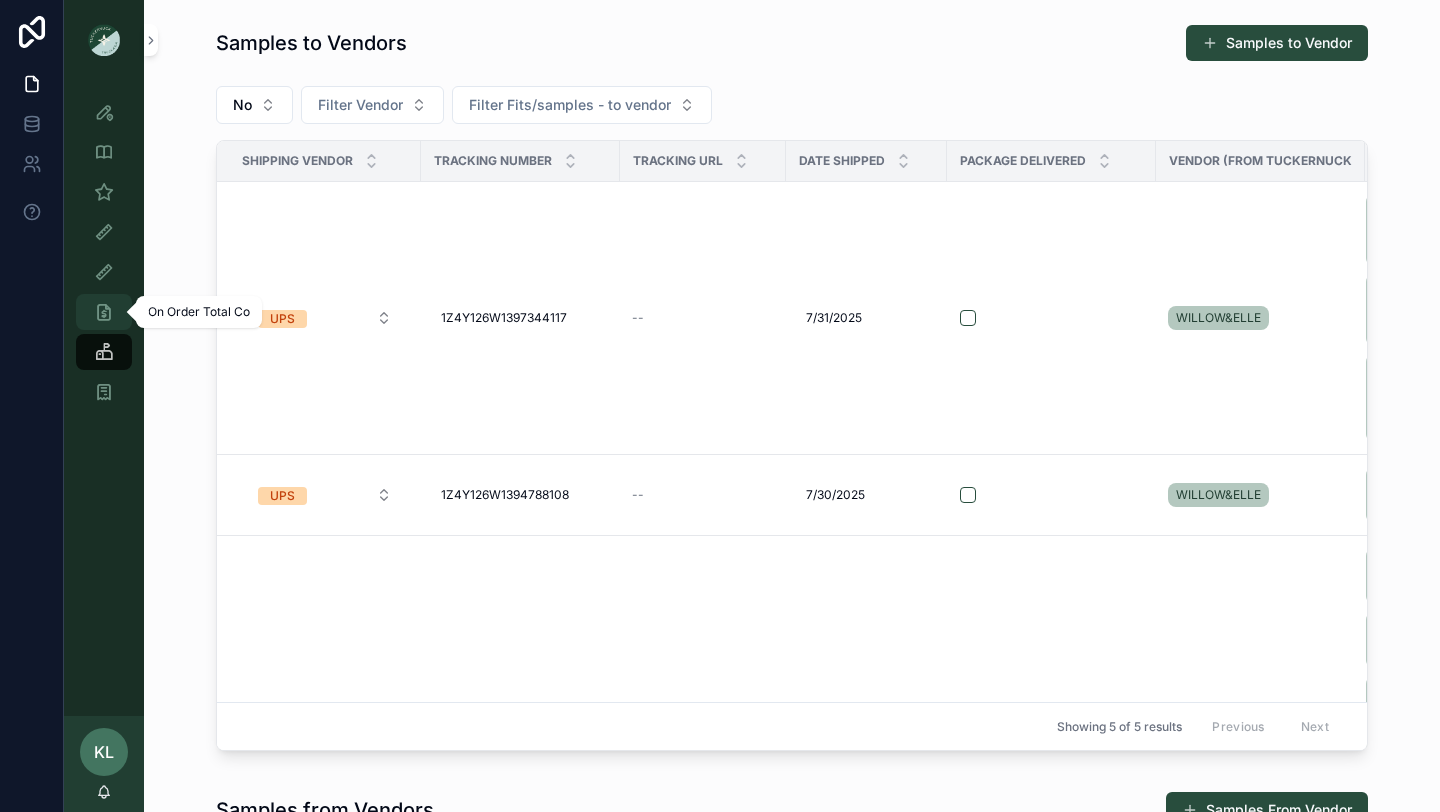 click at bounding box center (104, 312) 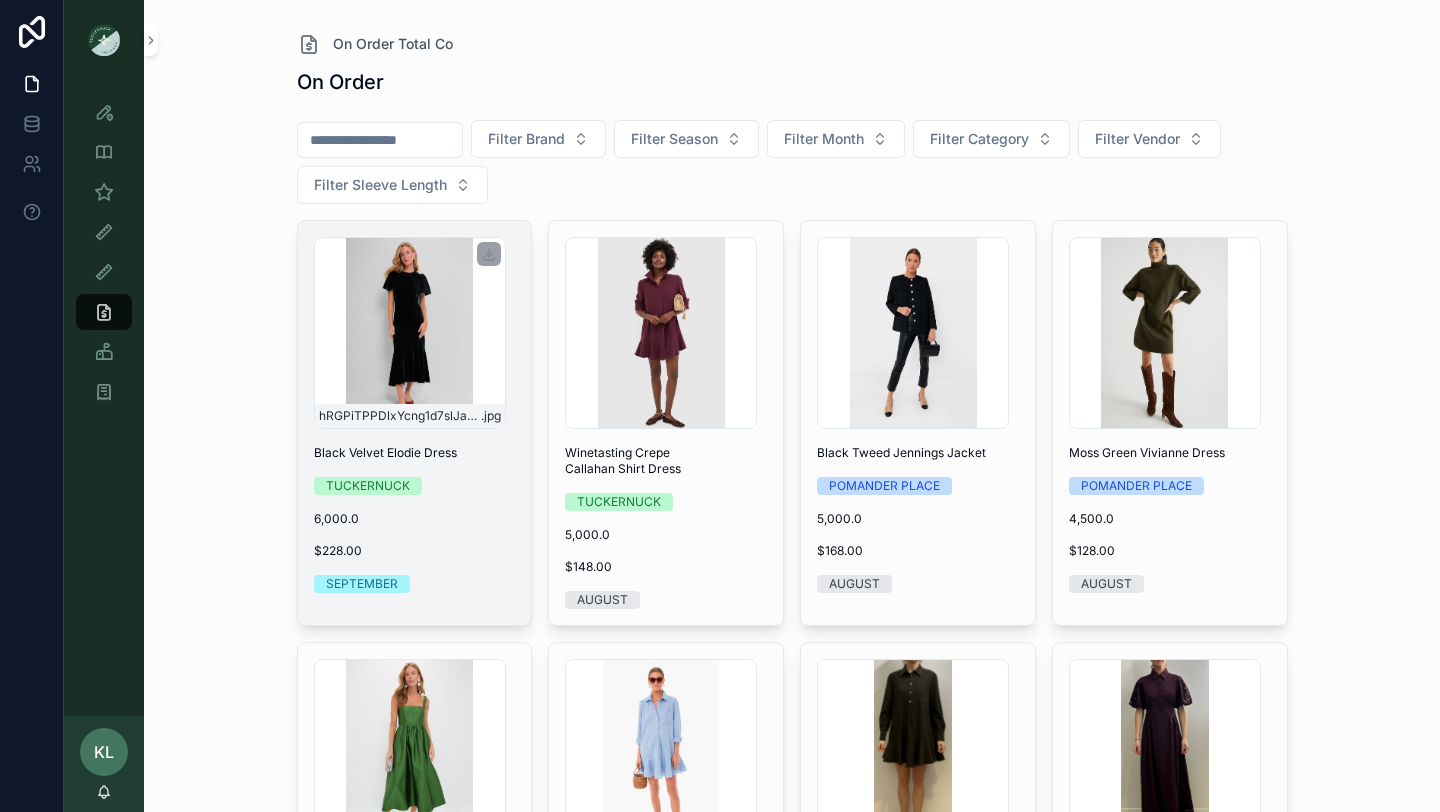 click on "hRGPiTPPDlxYcng1d7slJae9k8T71Ttp-3 .jpg" at bounding box center (410, 333) 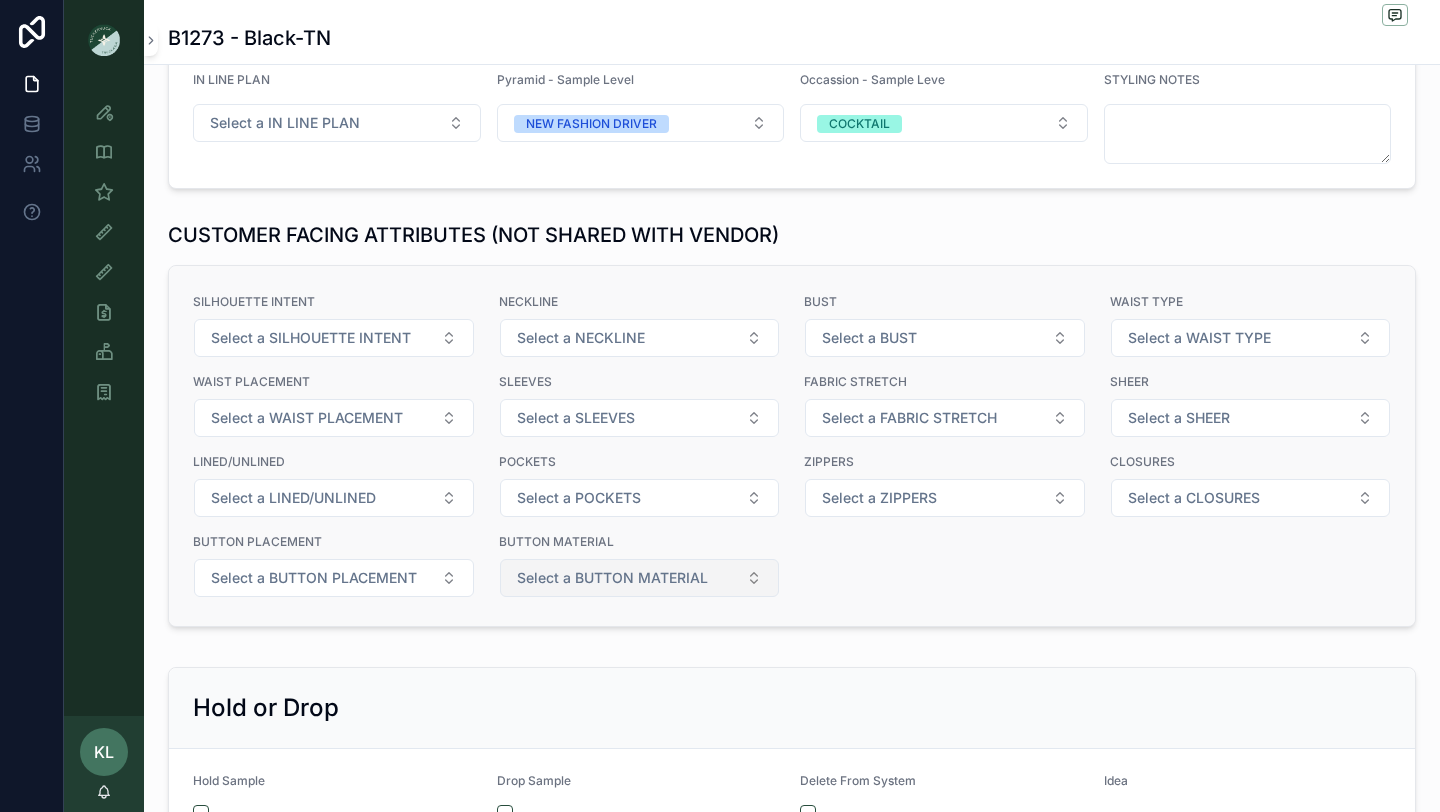scroll, scrollTop: 2901, scrollLeft: 0, axis: vertical 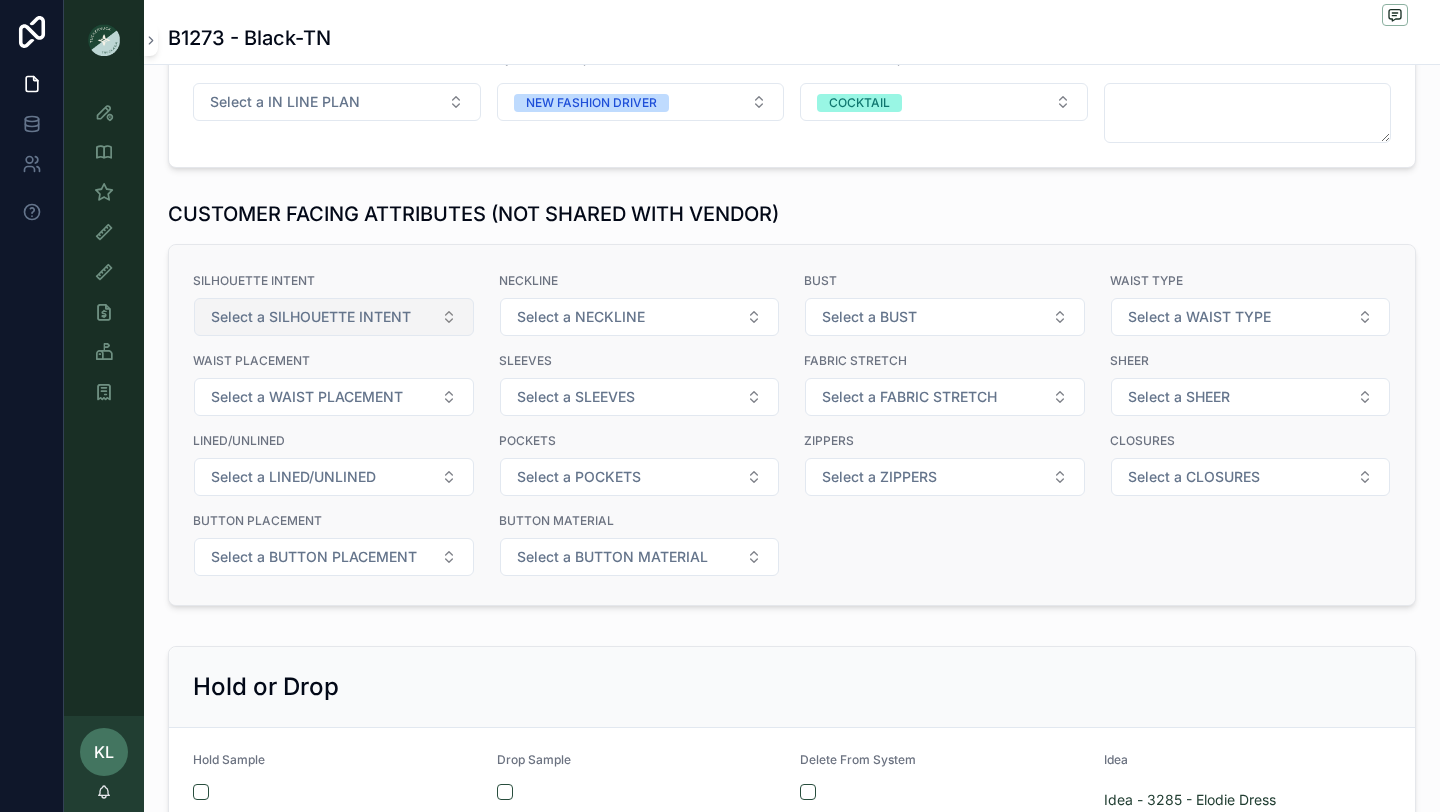 click on "Select a SILHOUETTE INTENT" at bounding box center (334, 317) 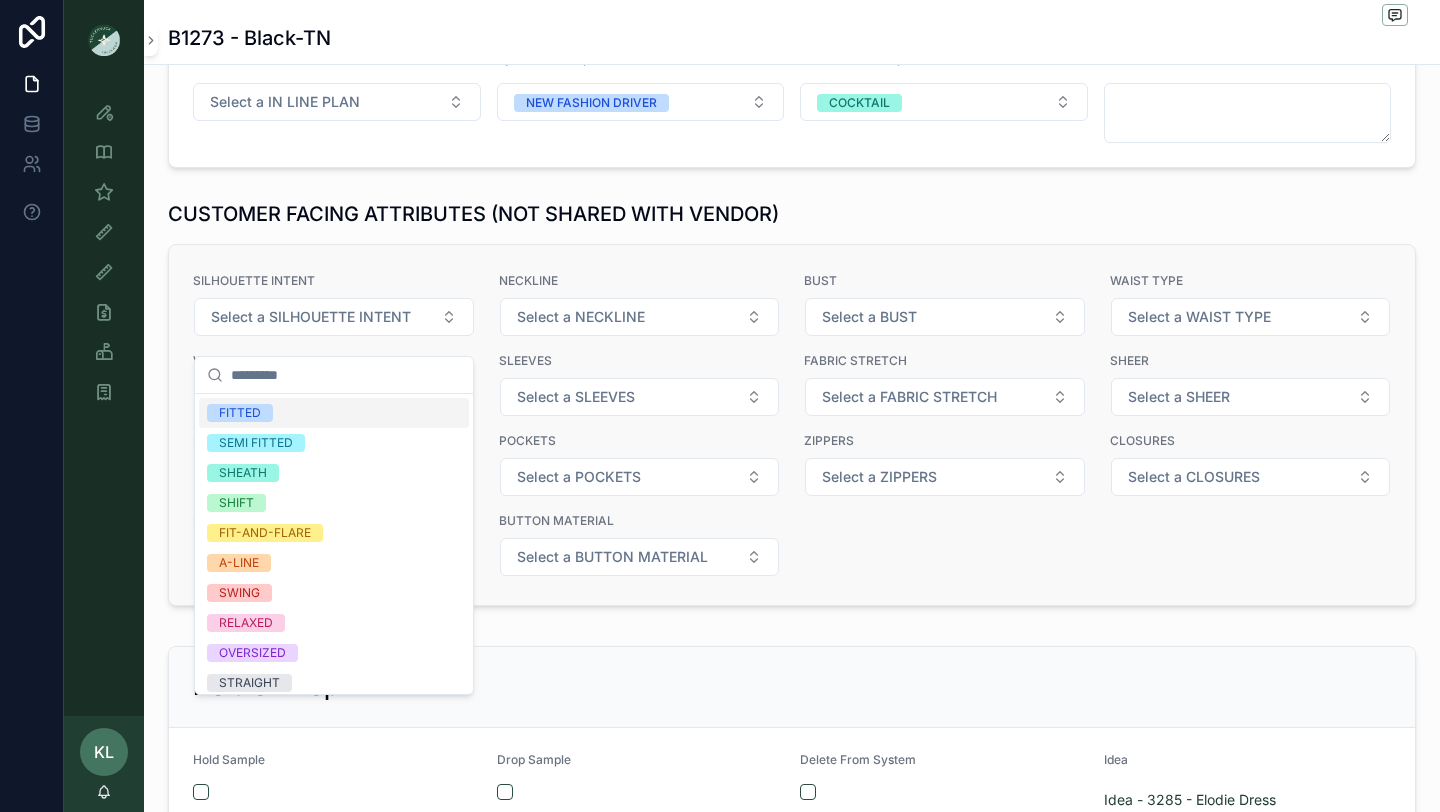 click on "SILHOUETTE INTENT Select a SILHOUETTE INTENT NECKLINE Select a NECKLINE BUST Select a BUST WAIST TYPE Select a WAIST TYPE WAIST PLACEMENT Select a WAIST PLACEMENT SLEEVES Select a SLEEVES FABRIC STRETCH Select a FABRIC STRETCH SHEER Select a SHEER LINED/UNLINED Select a LINED/UNLINED POCKETS Select a POCKETS ZIPPERS Select a ZIPPERS CLOSURES Select a CLOSURES BUTTON PLACEMENT Select a BUTTON PLACEMENT BUTTON MATERIAL Select a BUTTON MATERIAL" at bounding box center (792, 425) 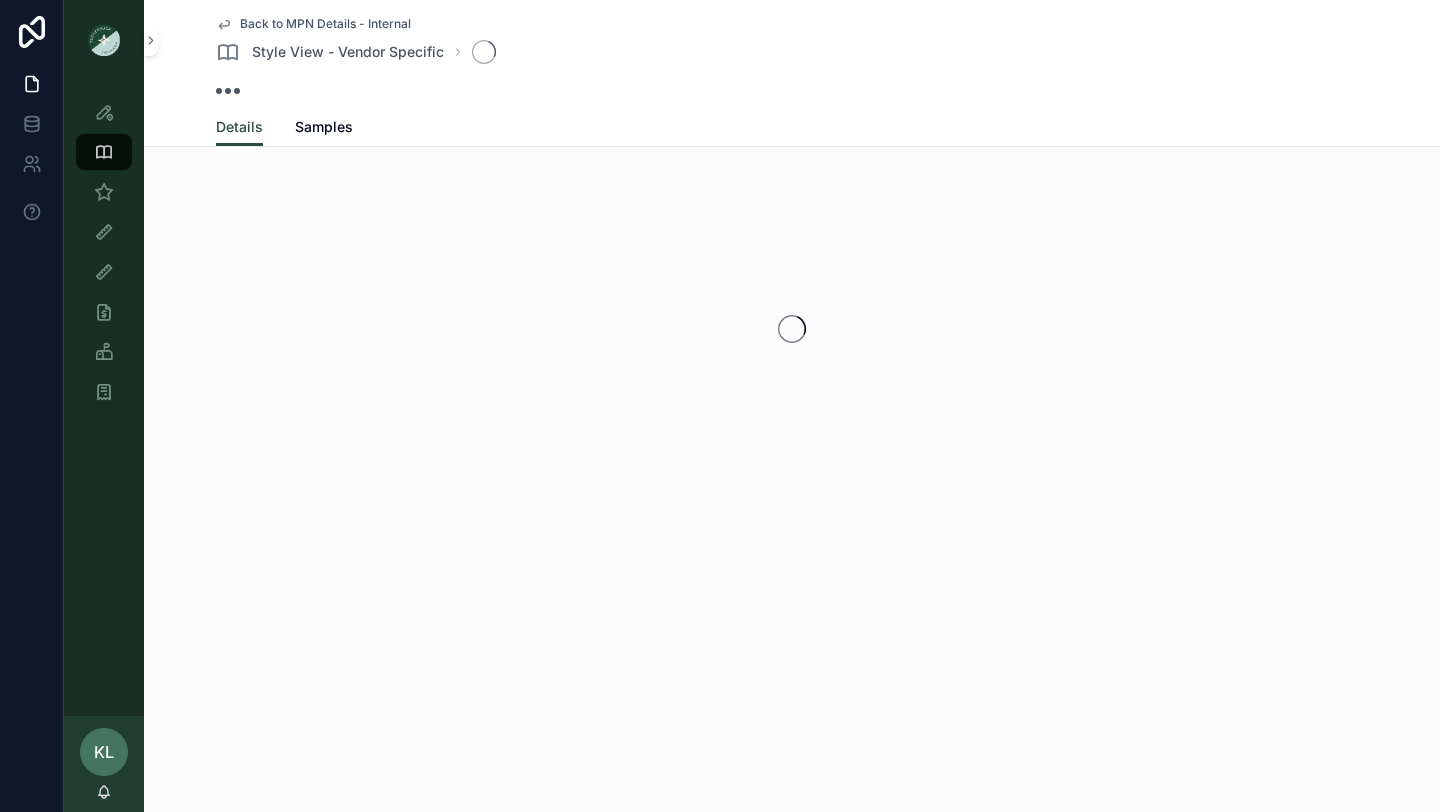 scroll, scrollTop: 0, scrollLeft: 0, axis: both 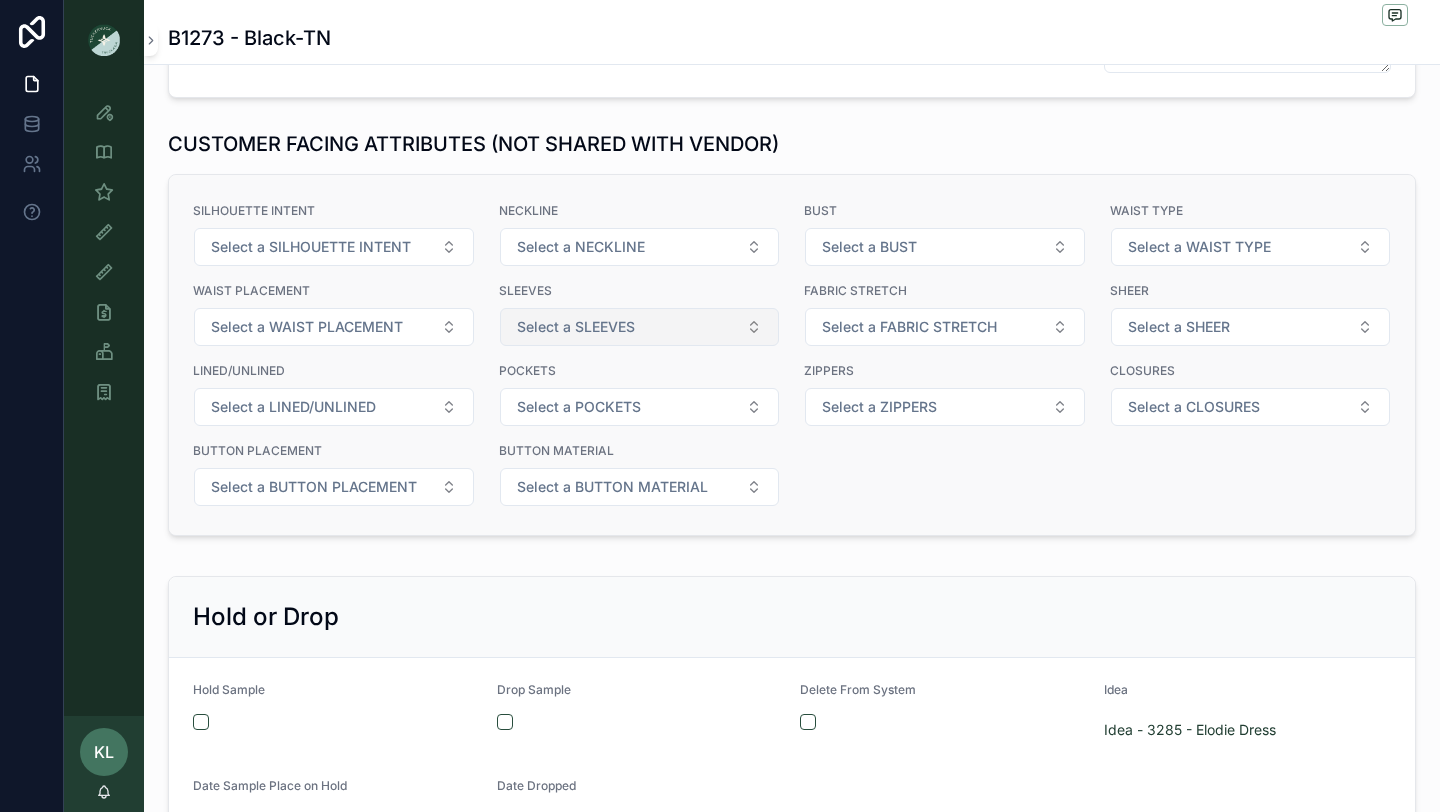 click on "Select a SLEEVES" at bounding box center [640, 327] 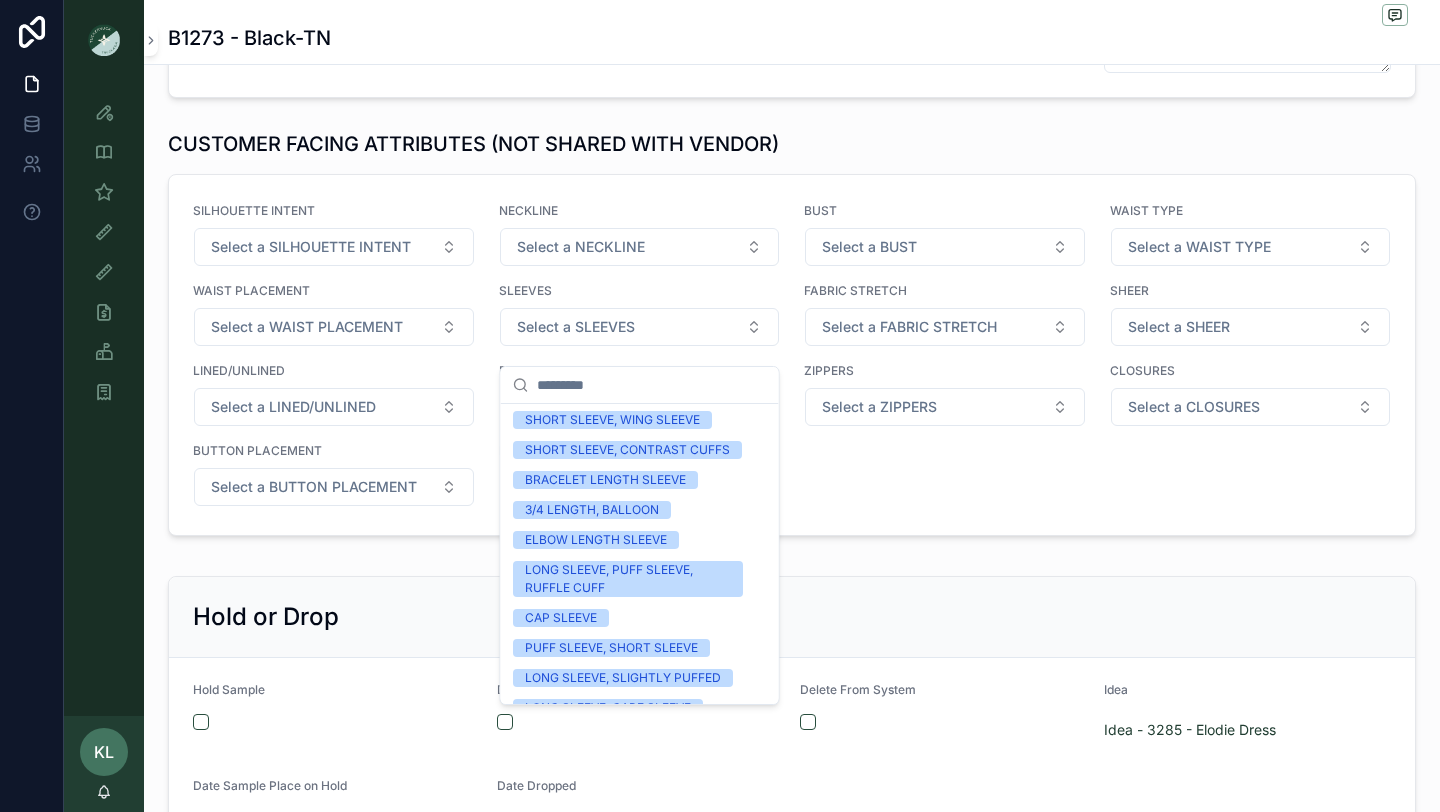 scroll, scrollTop: 872, scrollLeft: 0, axis: vertical 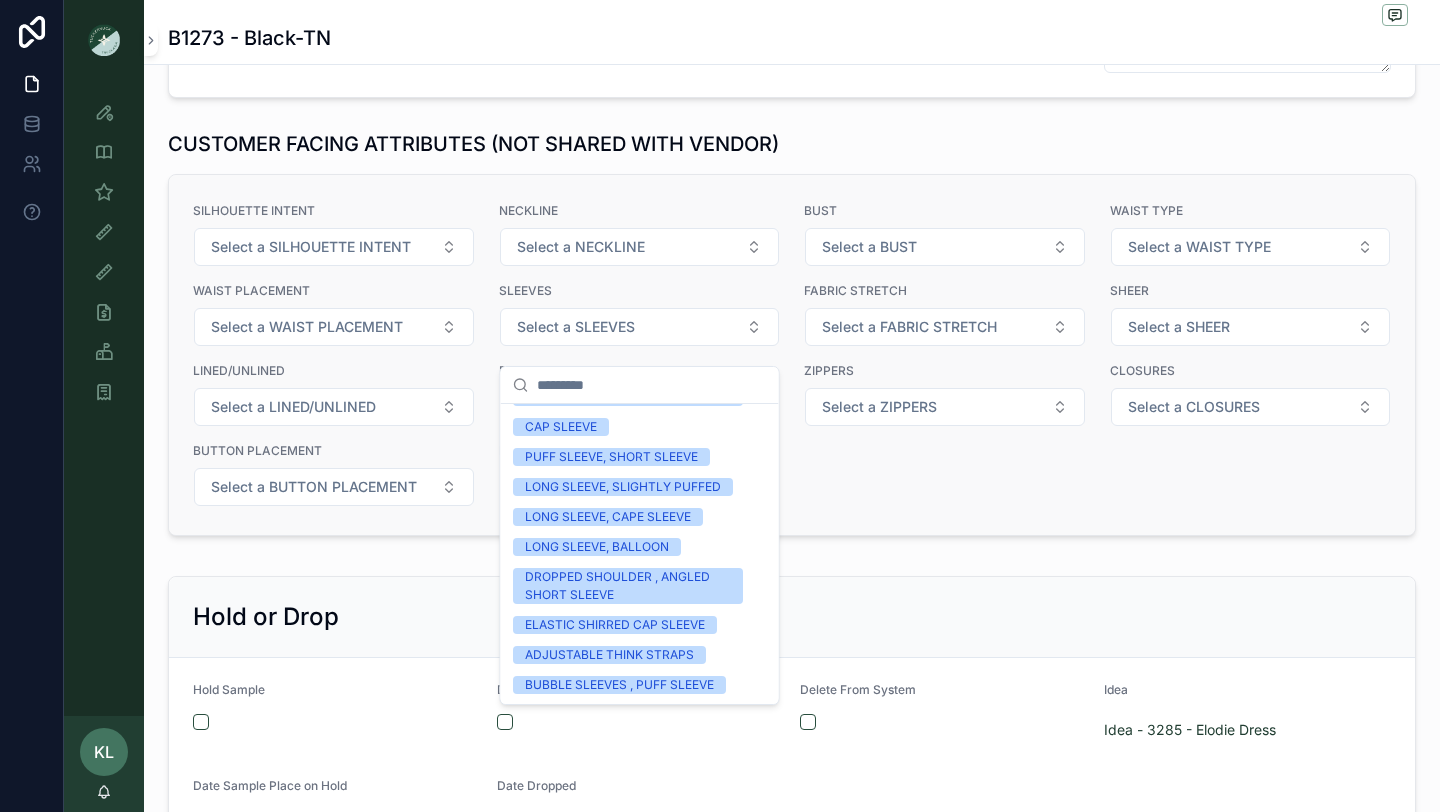 click on "SILHOUETTE INTENT Select a SILHOUETTE INTENT NECKLINE Select a NECKLINE BUST Select a BUST WAIST TYPE Select a WAIST TYPE WAIST PLACEMENT Select a WAIST PLACEMENT SLEEVES Select a SLEEVES FABRIC STRETCH Select a FABRIC STRETCH SHEER Select a SHEER LINED/UNLINED Select a LINED/UNLINED POCKETS Select a POCKETS ZIPPERS Select a ZIPPERS CLOSURES Select a CLOSURES BUTTON PLACEMENT Select a BUTTON PLACEMENT BUTTON MATERIAL Select a BUTTON MATERIAL" at bounding box center [792, 355] 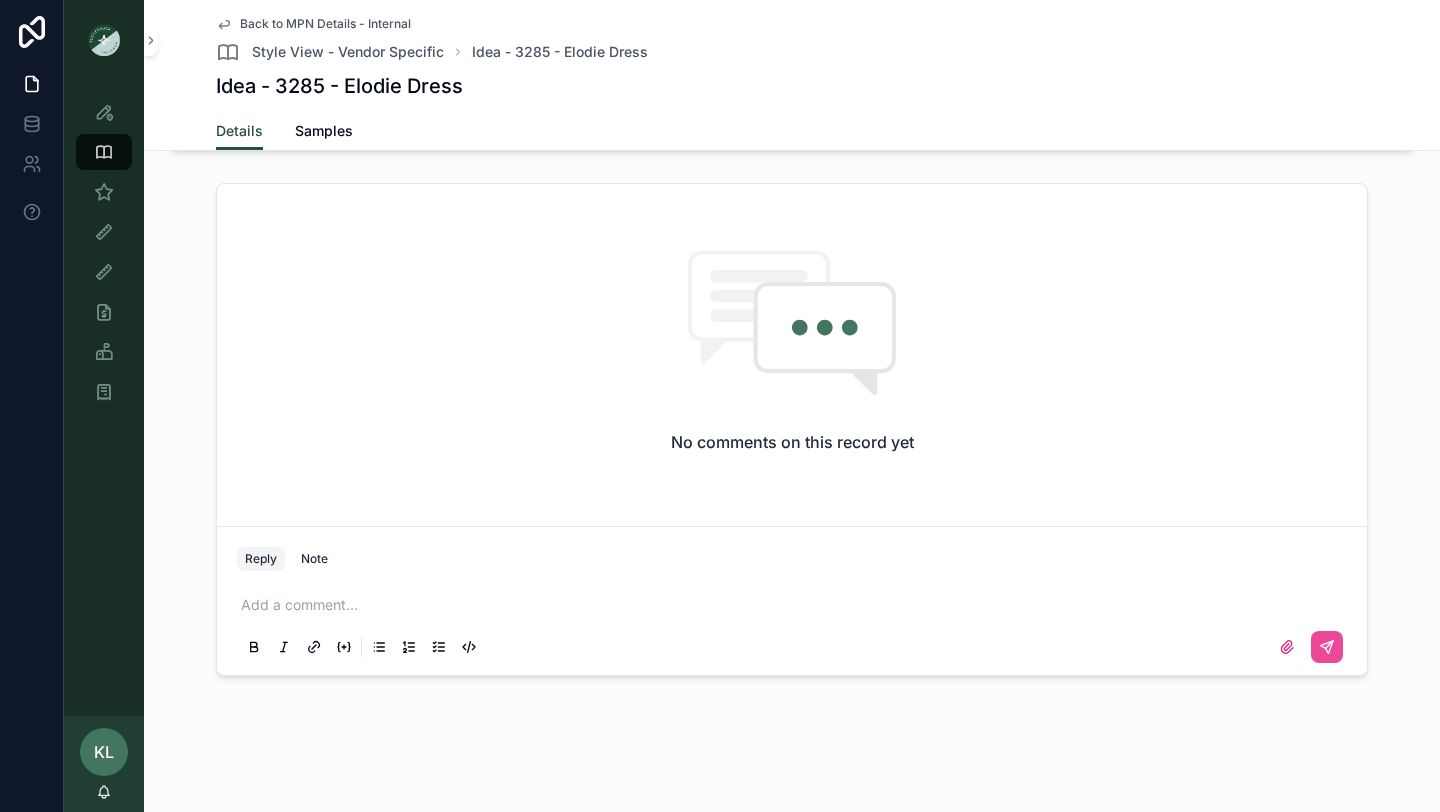 scroll, scrollTop: 0, scrollLeft: 0, axis: both 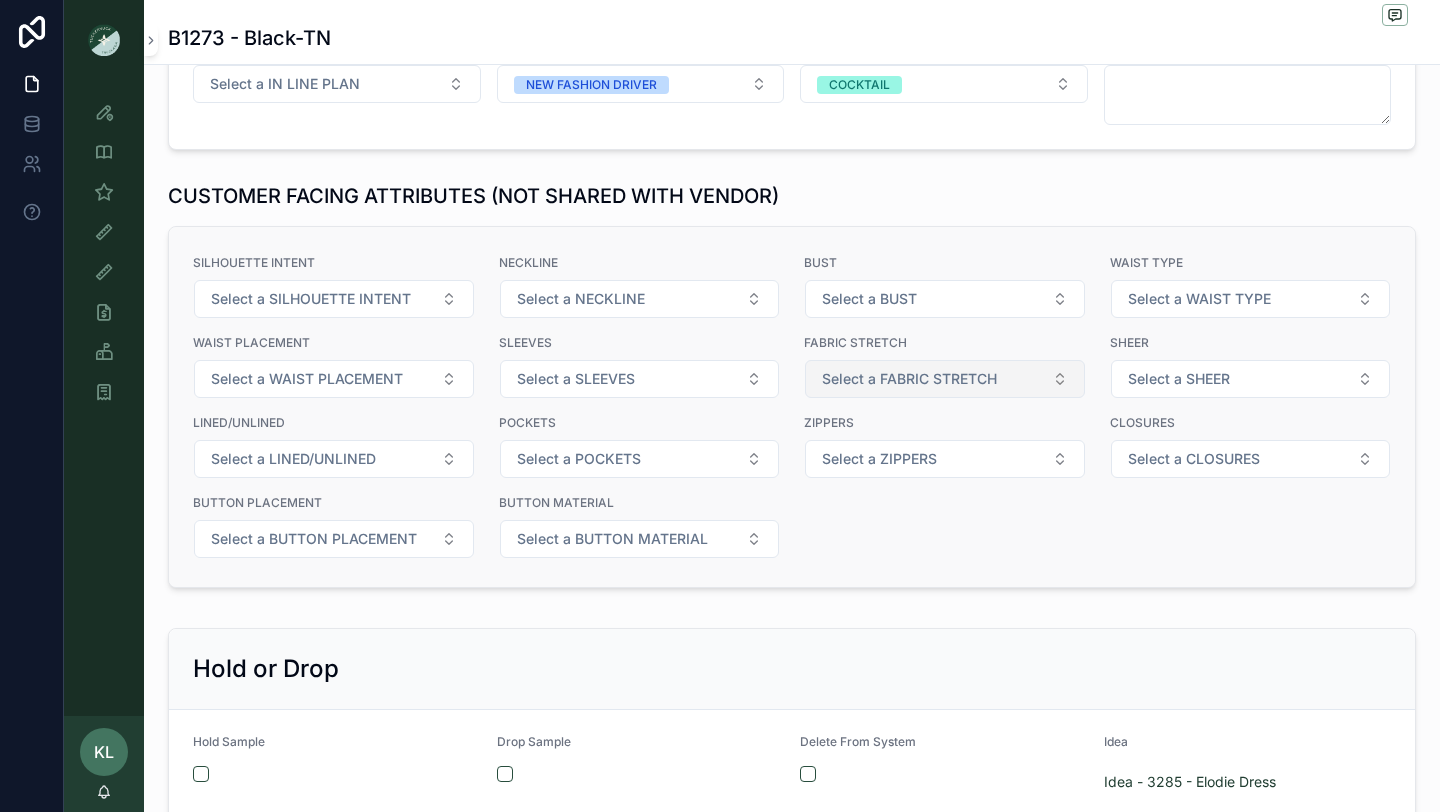 click on "Select a FABRIC STRETCH" at bounding box center (945, 379) 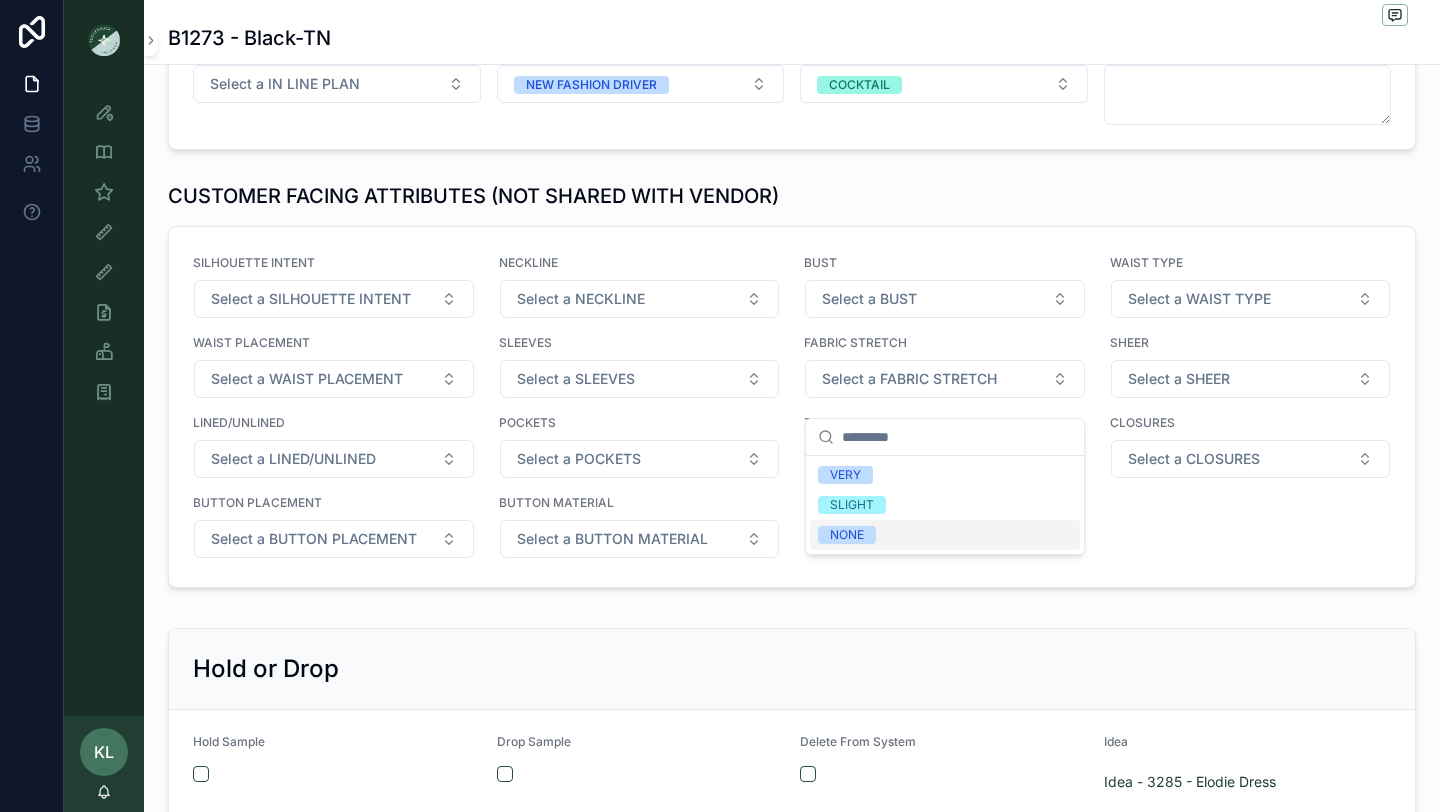 click on "**********" at bounding box center (792, -505) 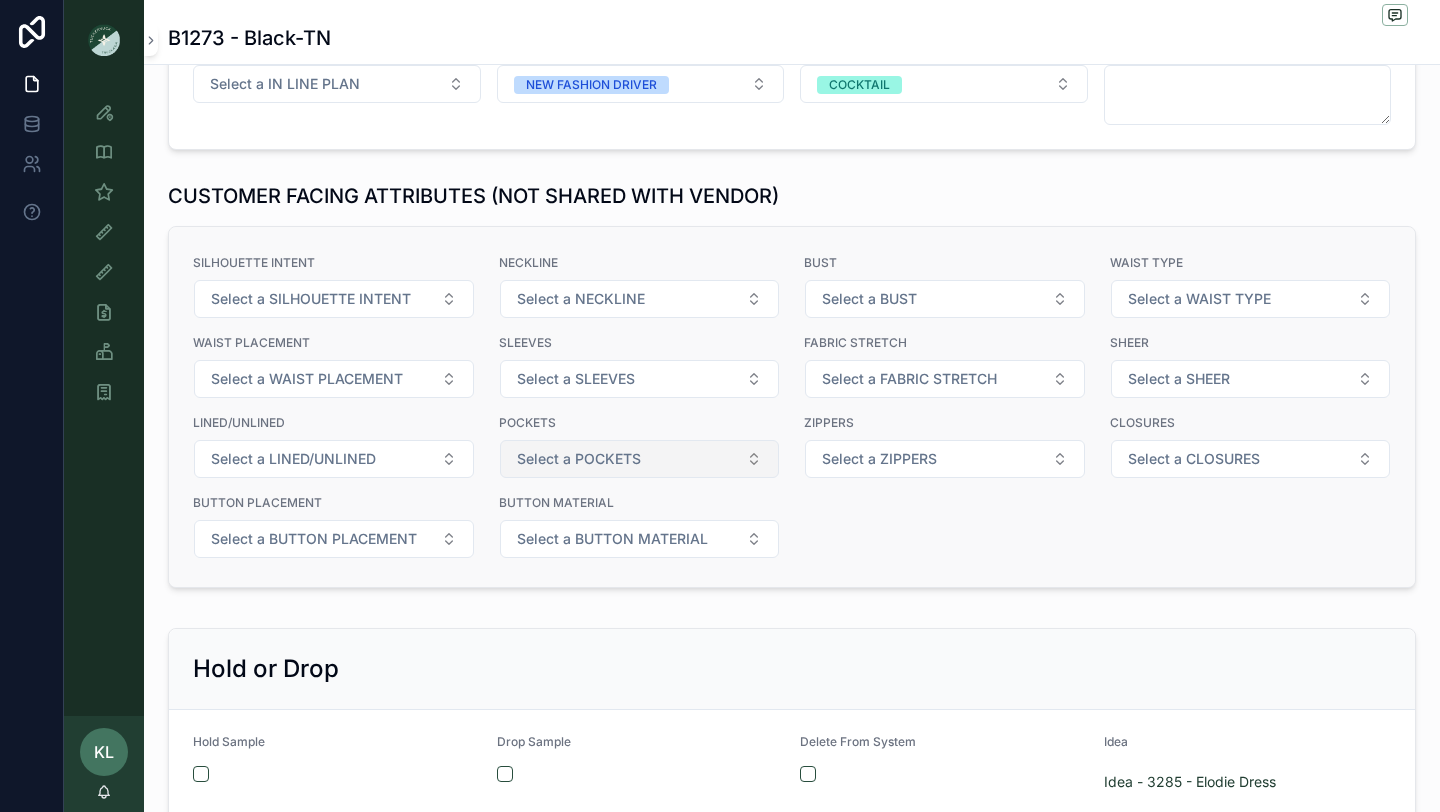 click on "Select a POCKETS" at bounding box center (640, 459) 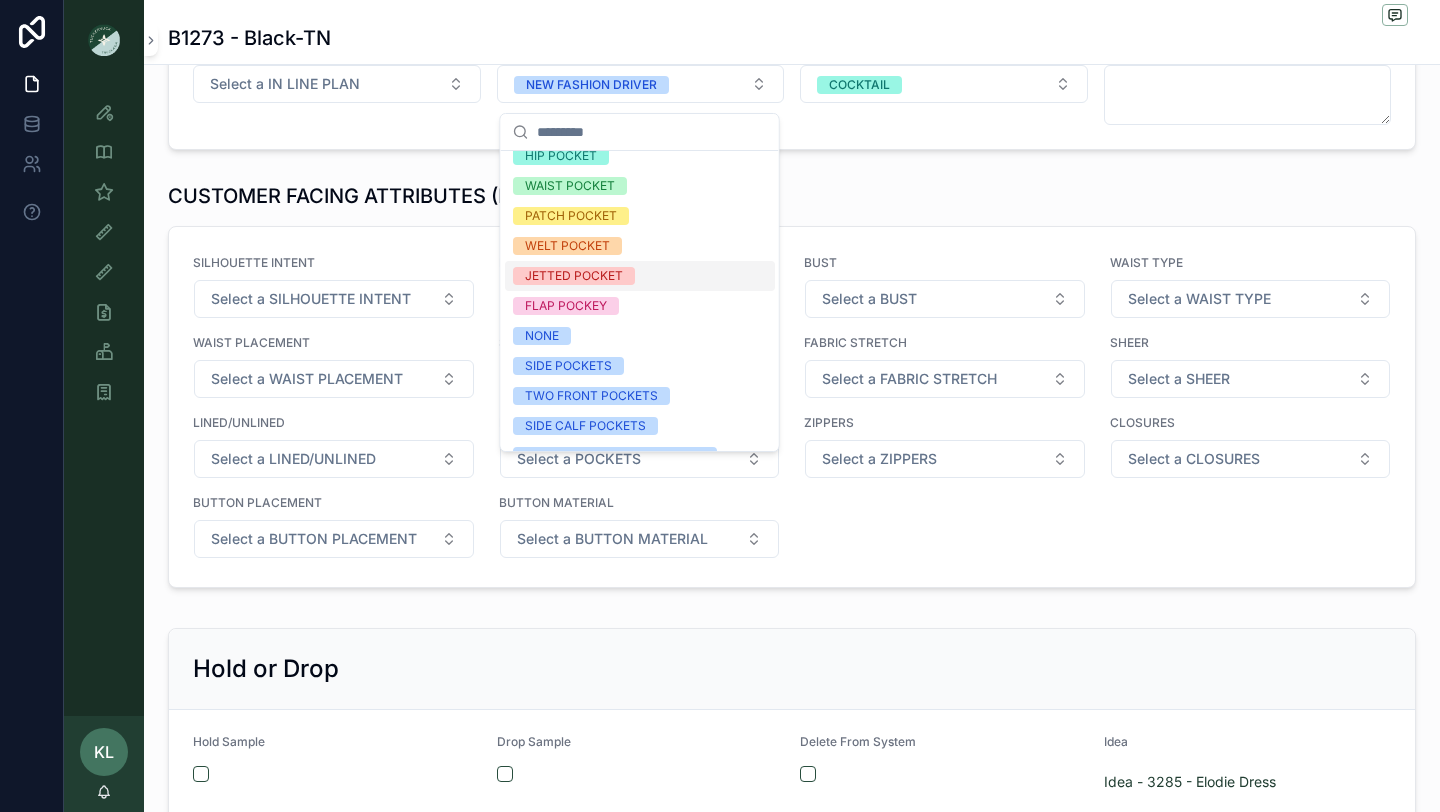 scroll, scrollTop: 98, scrollLeft: 0, axis: vertical 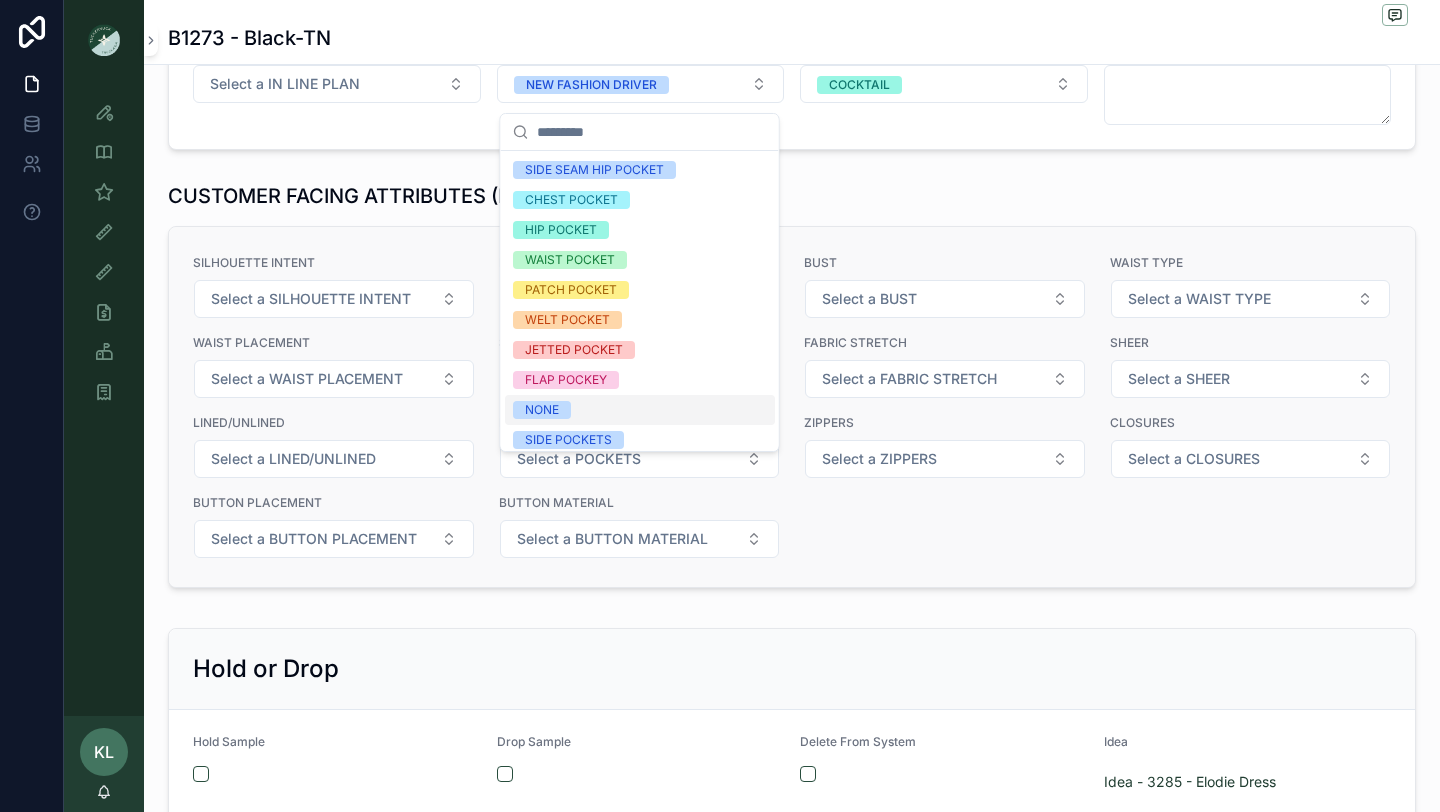 click on "SILHOUETTE INTENT Select a SILHOUETTE INTENT NECKLINE Select a NECKLINE BUST Select a BUST WAIST TYPE Select a WAIST TYPE WAIST PLACEMENT Select a WAIST PLACEMENT SLEEVES Select a SLEEVES FABRIC STRETCH Select a FABRIC STRETCH SHEER Select a SHEER LINED/UNLINED Select a LINED/UNLINED POCKETS Select a POCKETS ZIPPERS Select a ZIPPERS CLOSURES Select a CLOSURES BUTTON PLACEMENT Select a BUTTON PLACEMENT BUTTON MATERIAL Select a BUTTON MATERIAL" at bounding box center [792, 407] 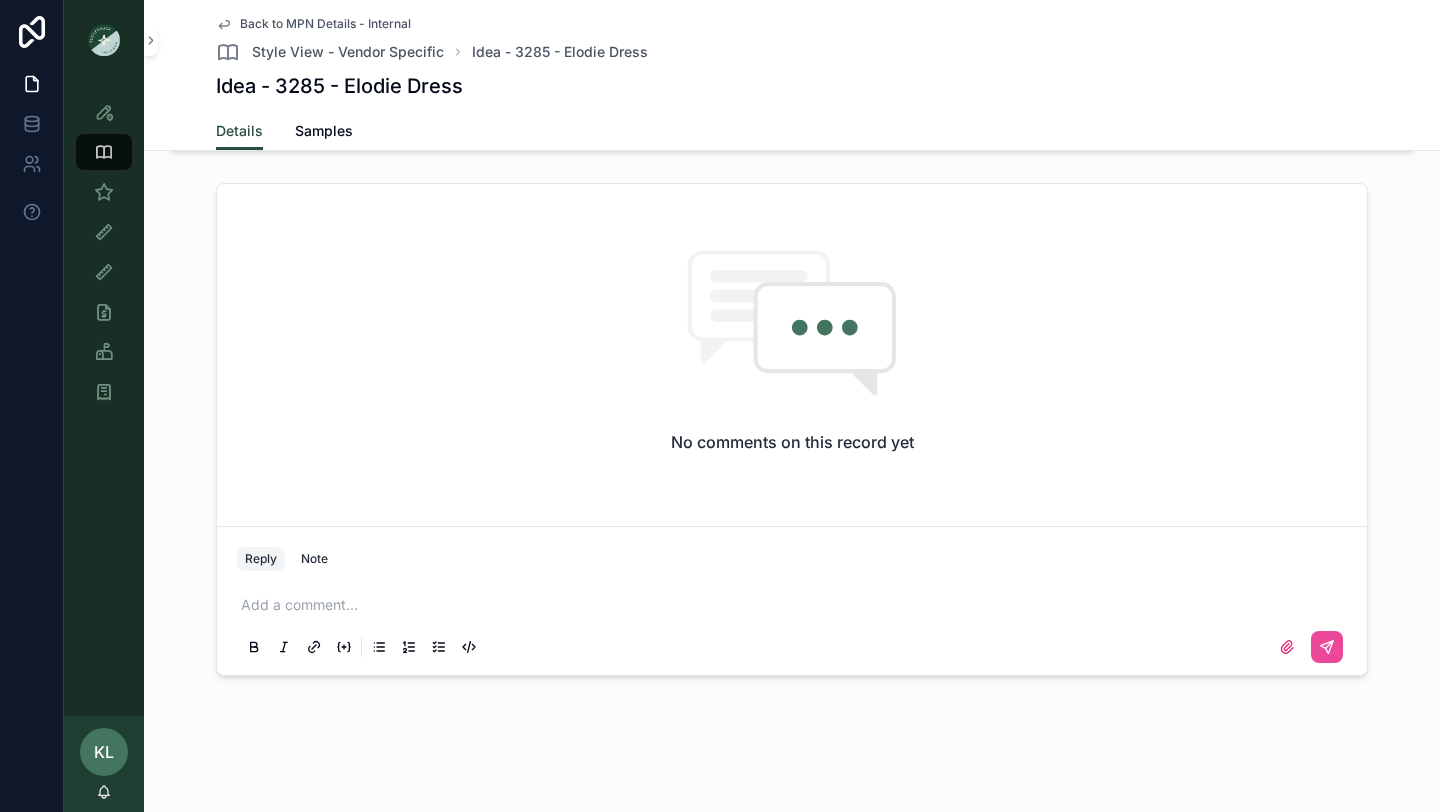 scroll, scrollTop: 0, scrollLeft: 0, axis: both 